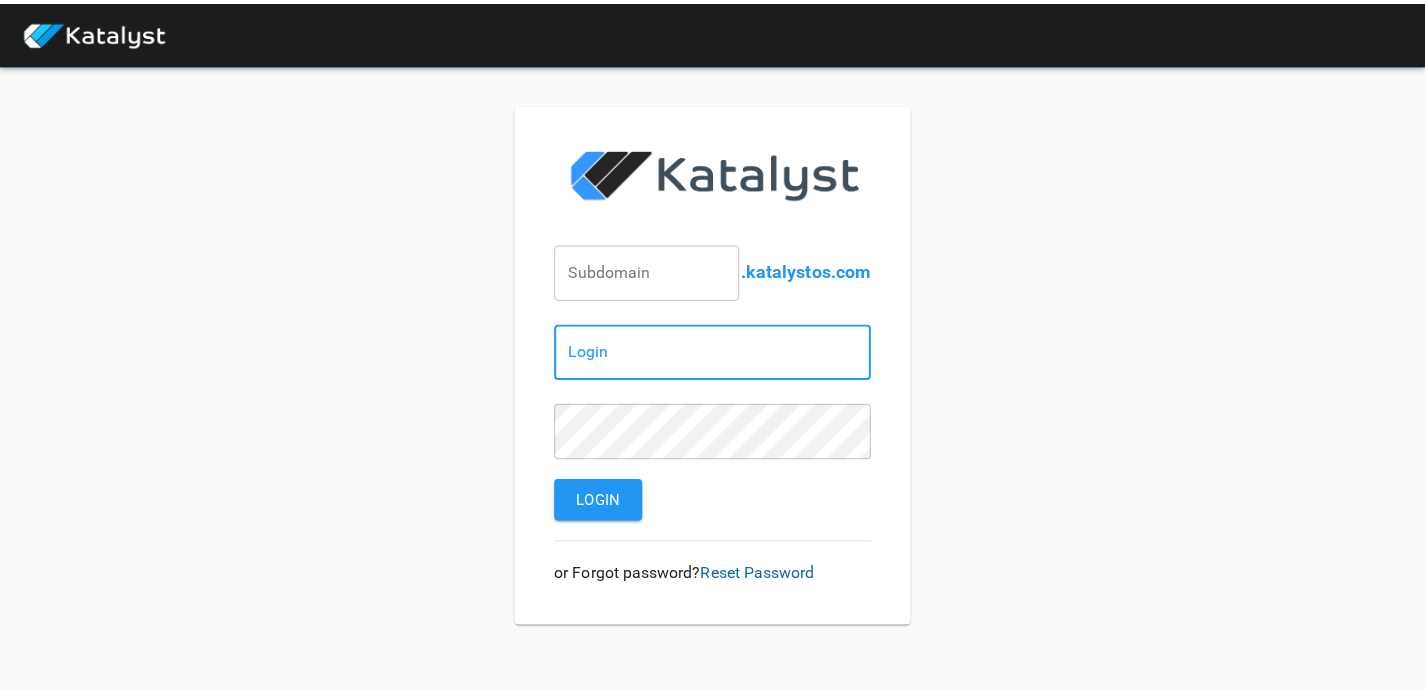 scroll, scrollTop: 0, scrollLeft: 0, axis: both 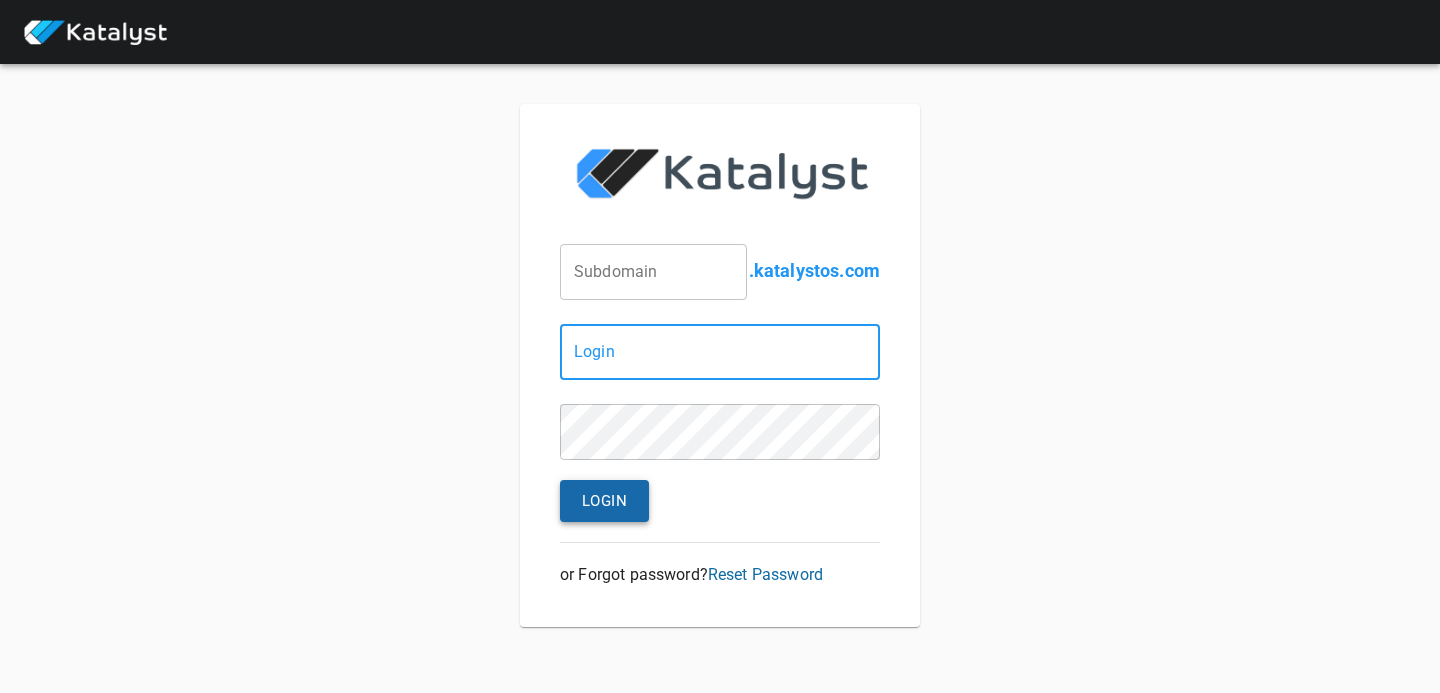 type on "[EMAIL]" 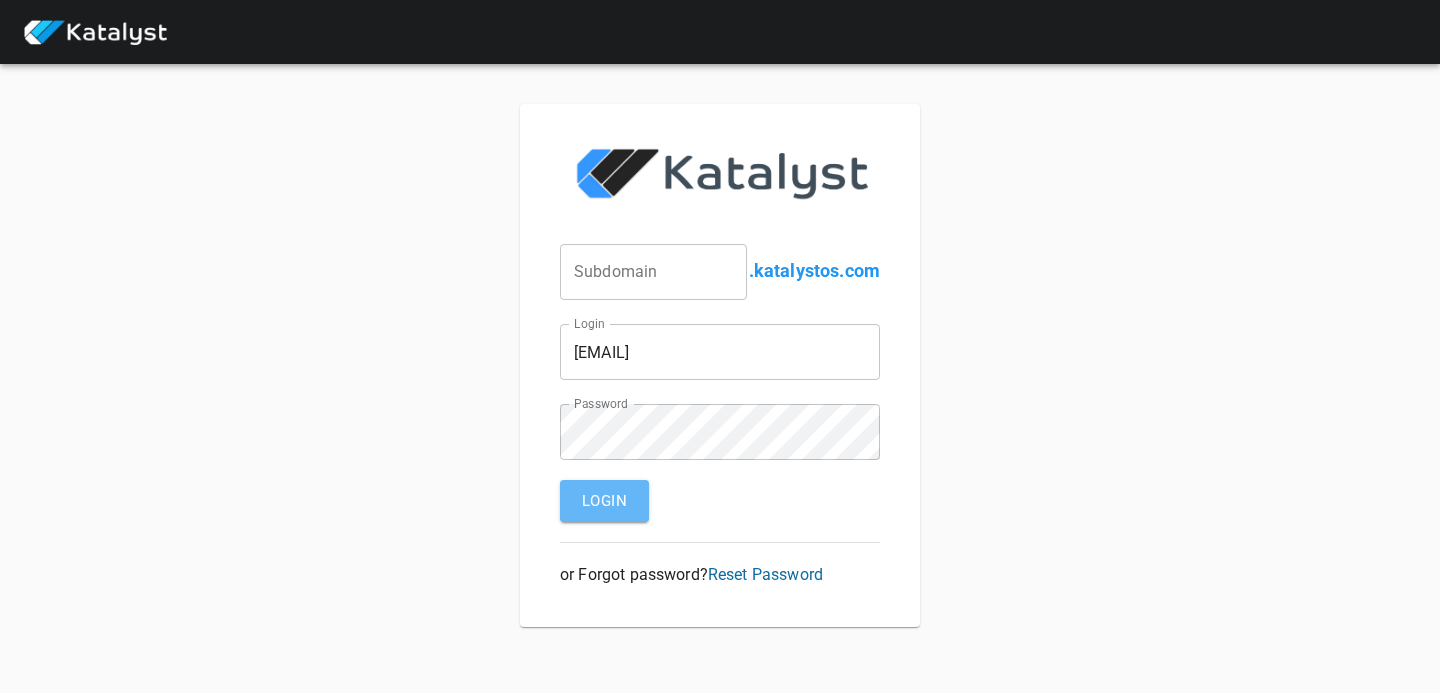click on "Login" at bounding box center [604, 501] 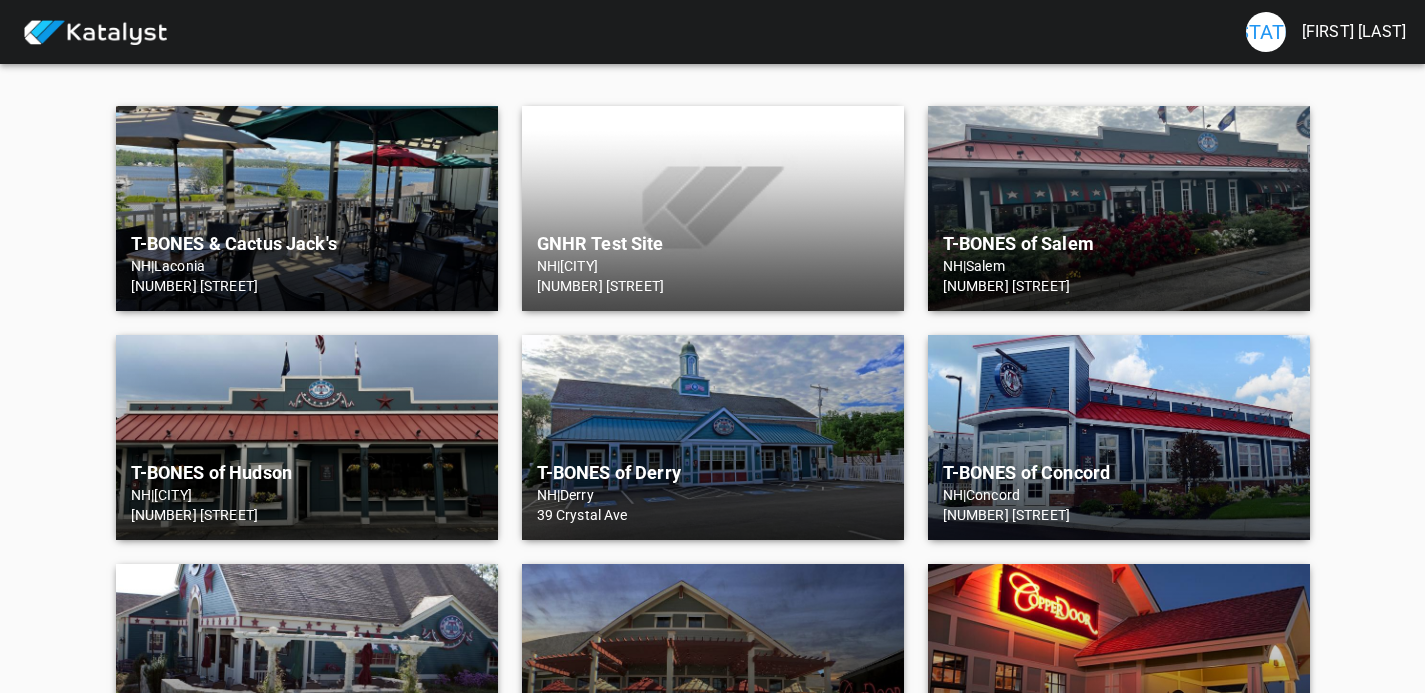 click on "[NUMBER] [STREET]" at bounding box center [307, 286] 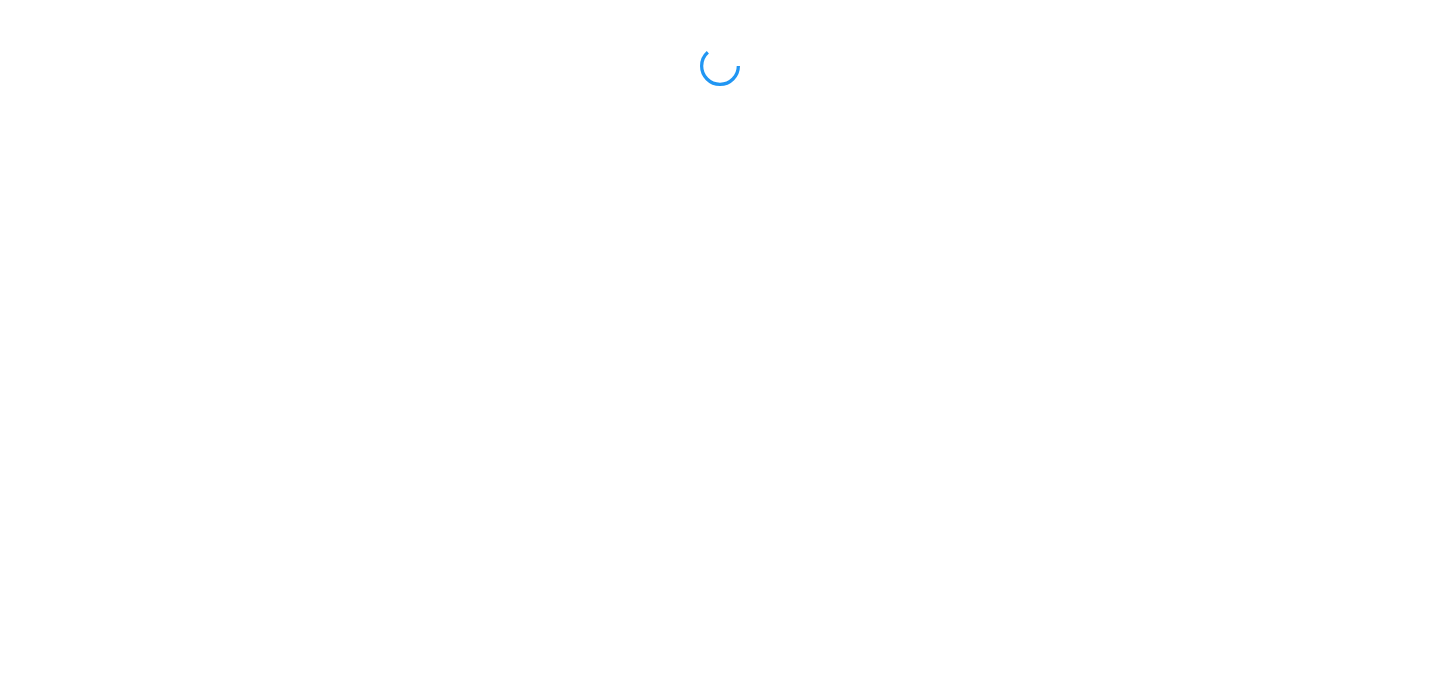 scroll, scrollTop: 0, scrollLeft: 0, axis: both 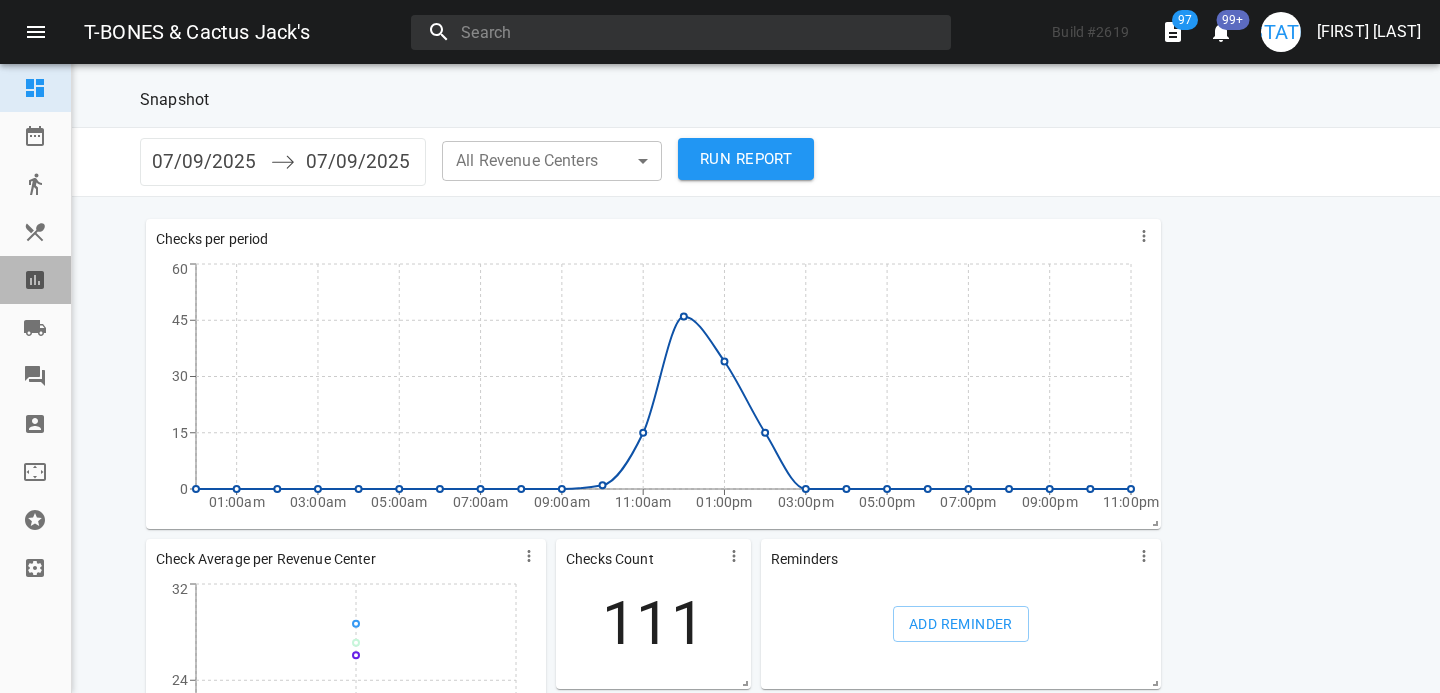 click at bounding box center [35, 280] 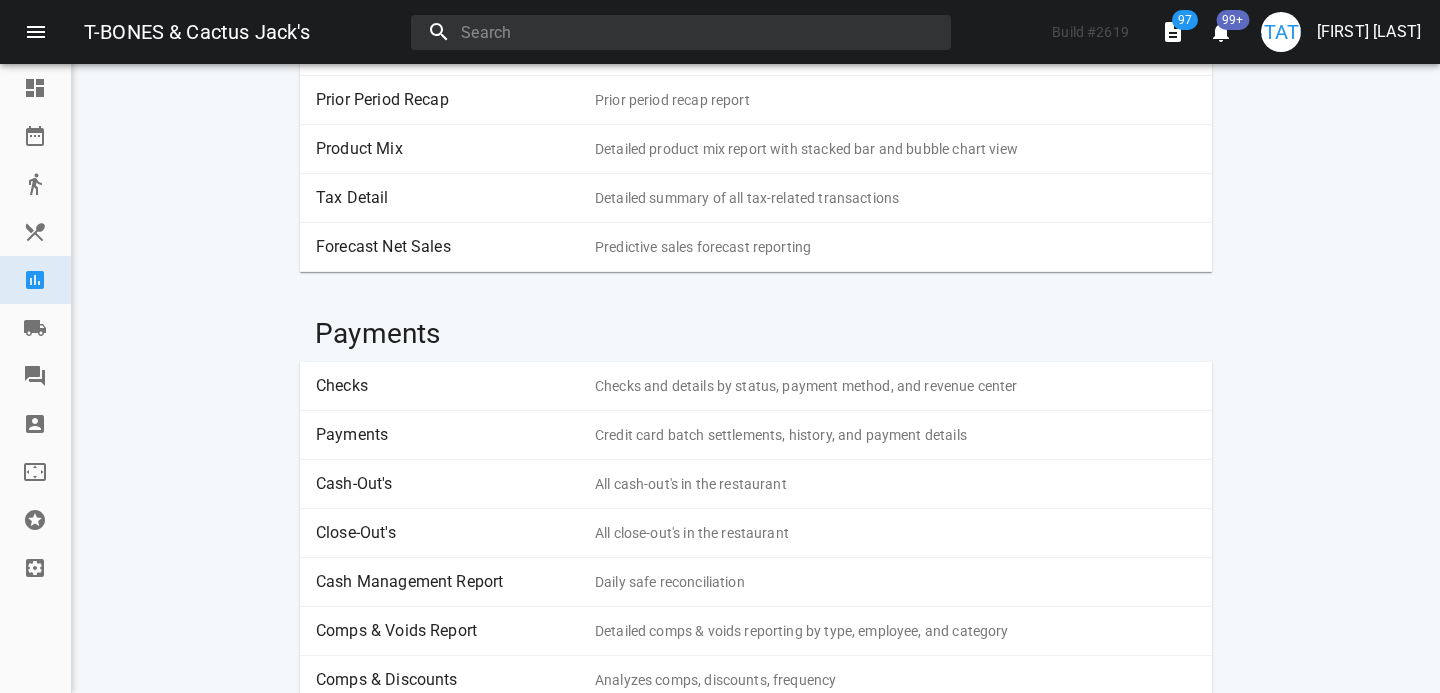 scroll, scrollTop: 523, scrollLeft: 0, axis: vertical 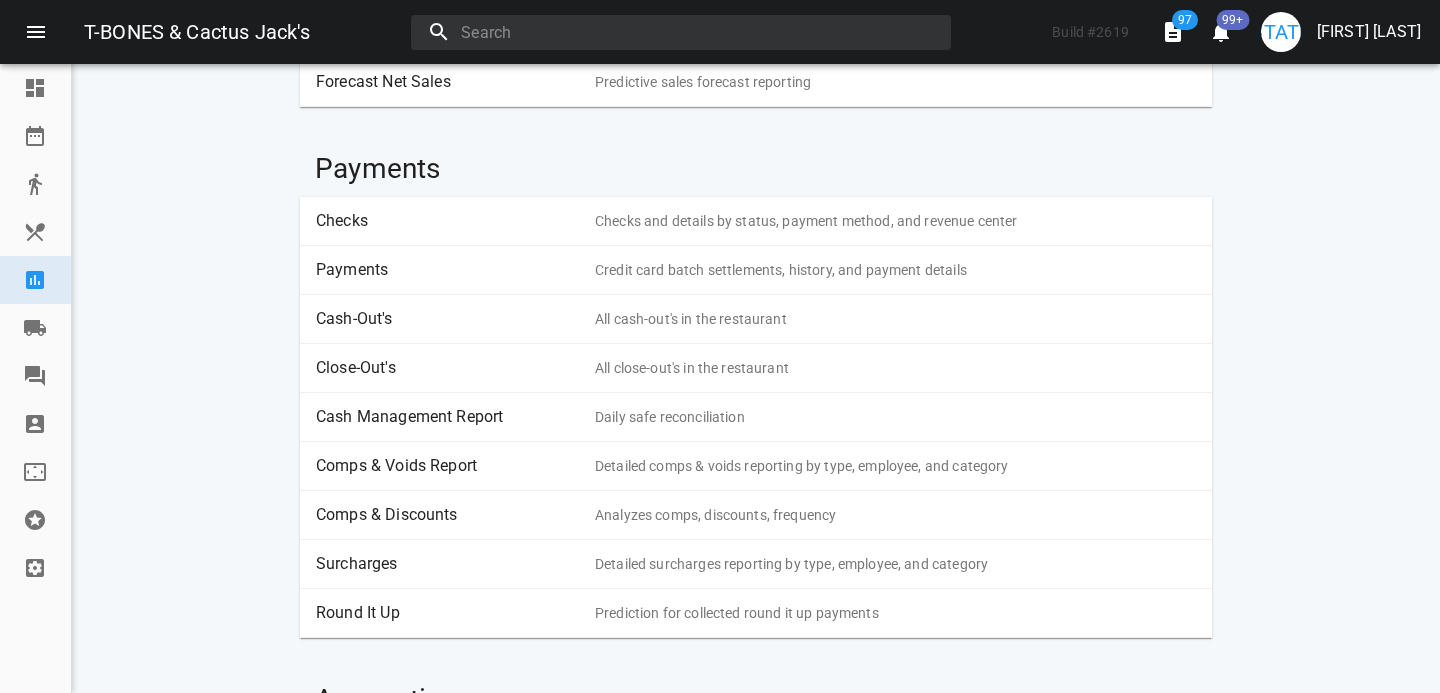 click on "Cash Management Report" at bounding box center [448, 417] 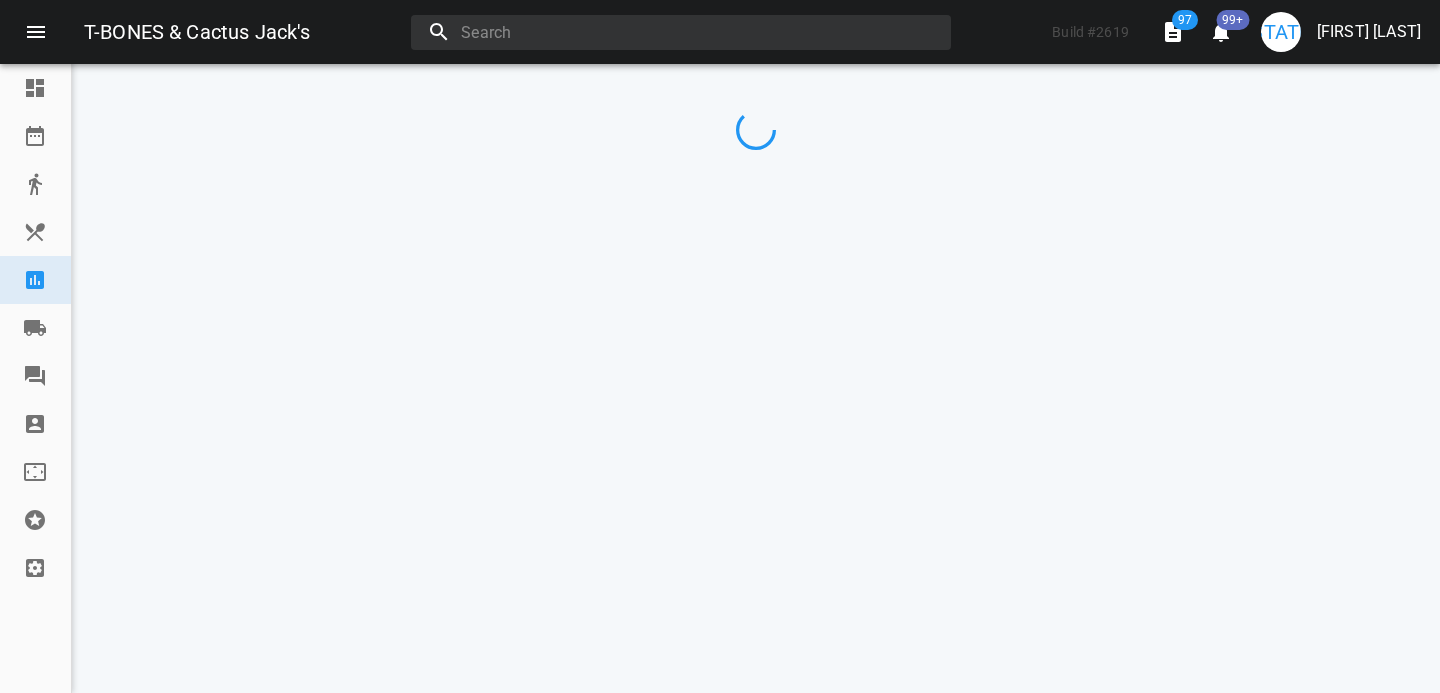 scroll, scrollTop: 0, scrollLeft: 0, axis: both 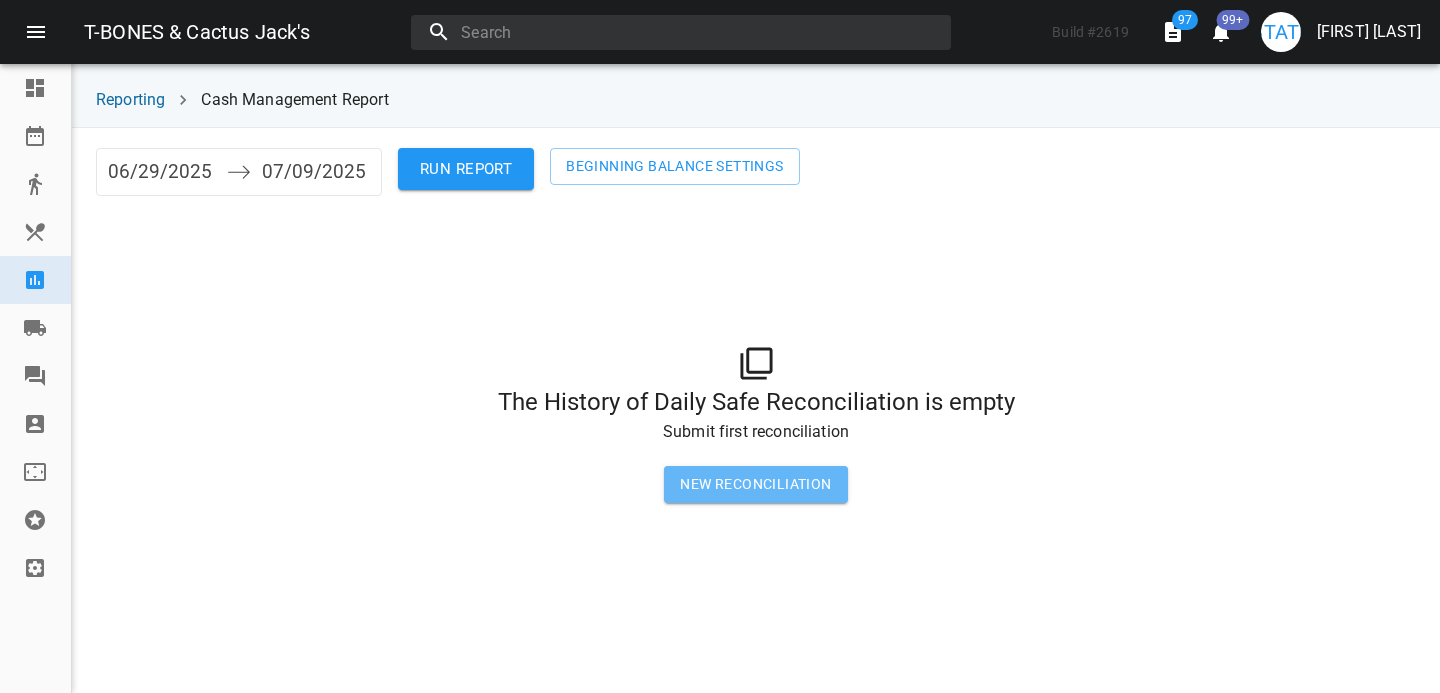 click on "New Reconciliation" at bounding box center [755, 484] 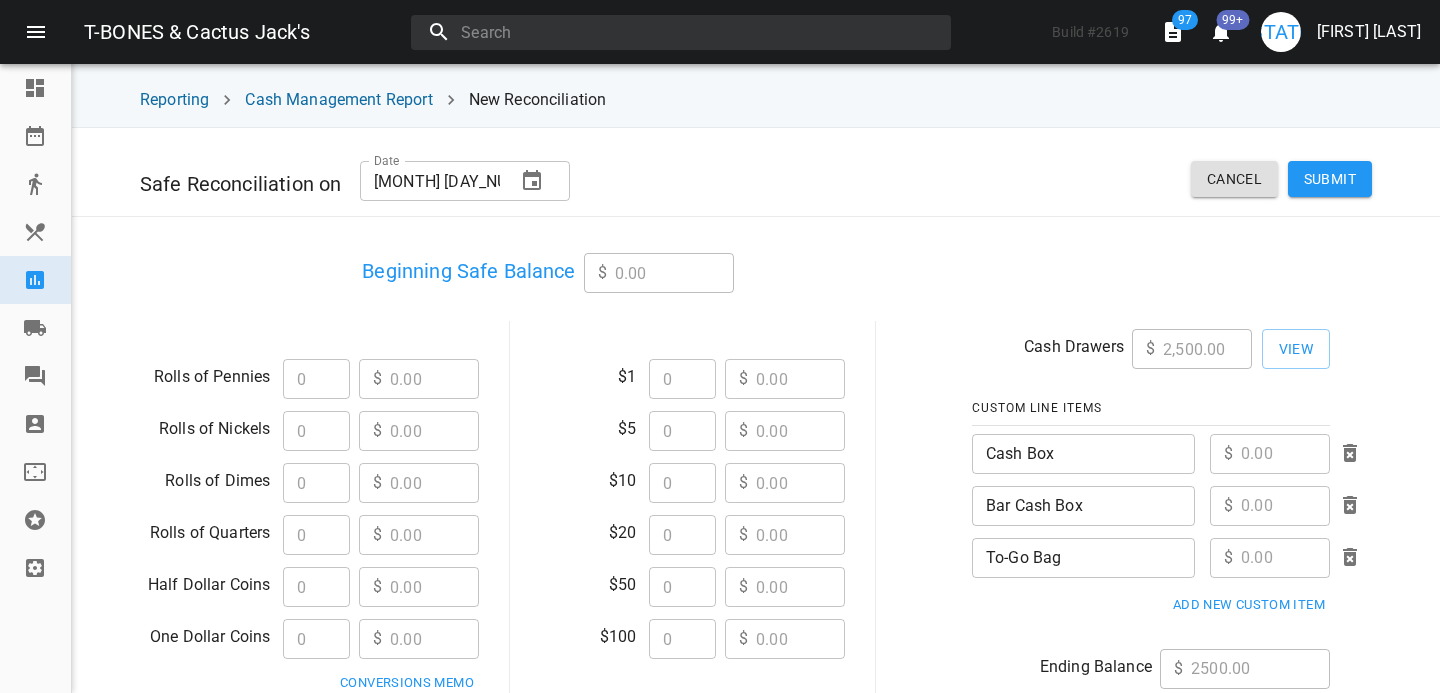 click at bounding box center (532, 181) 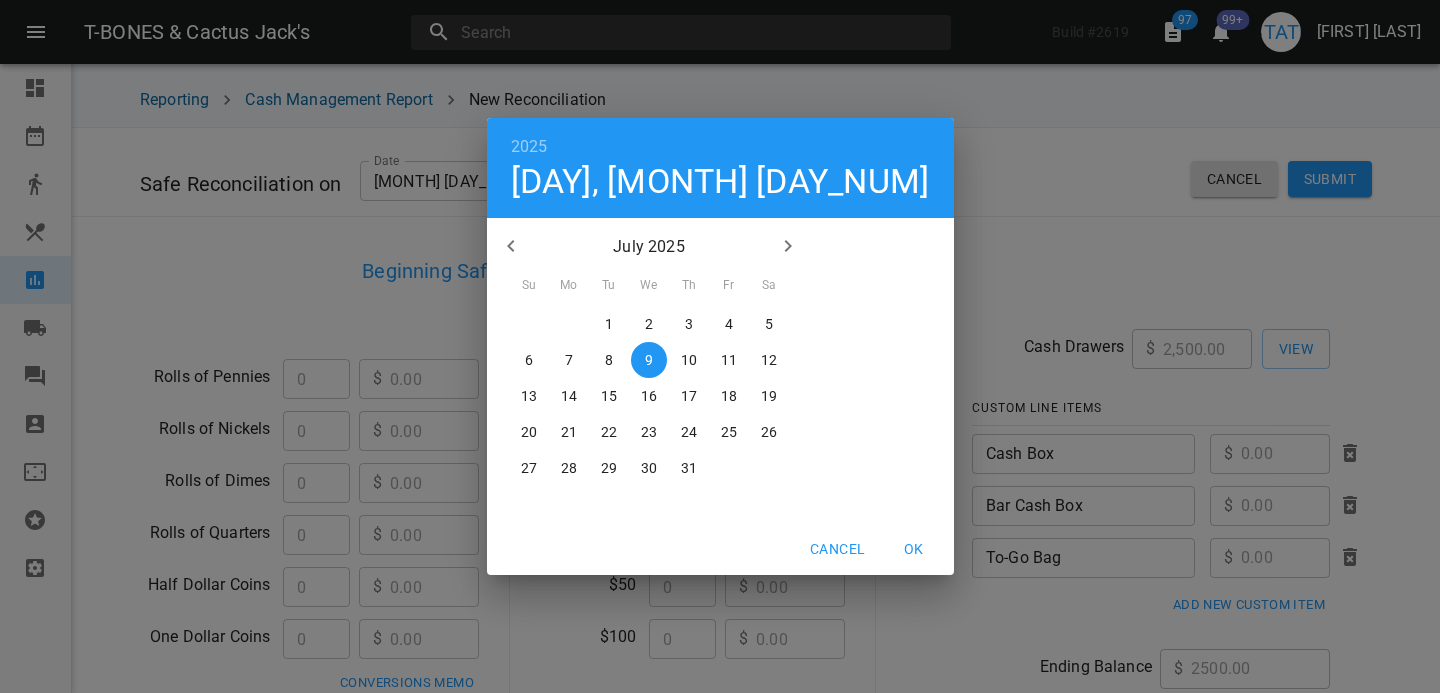 click on "8" at bounding box center (529, 324) 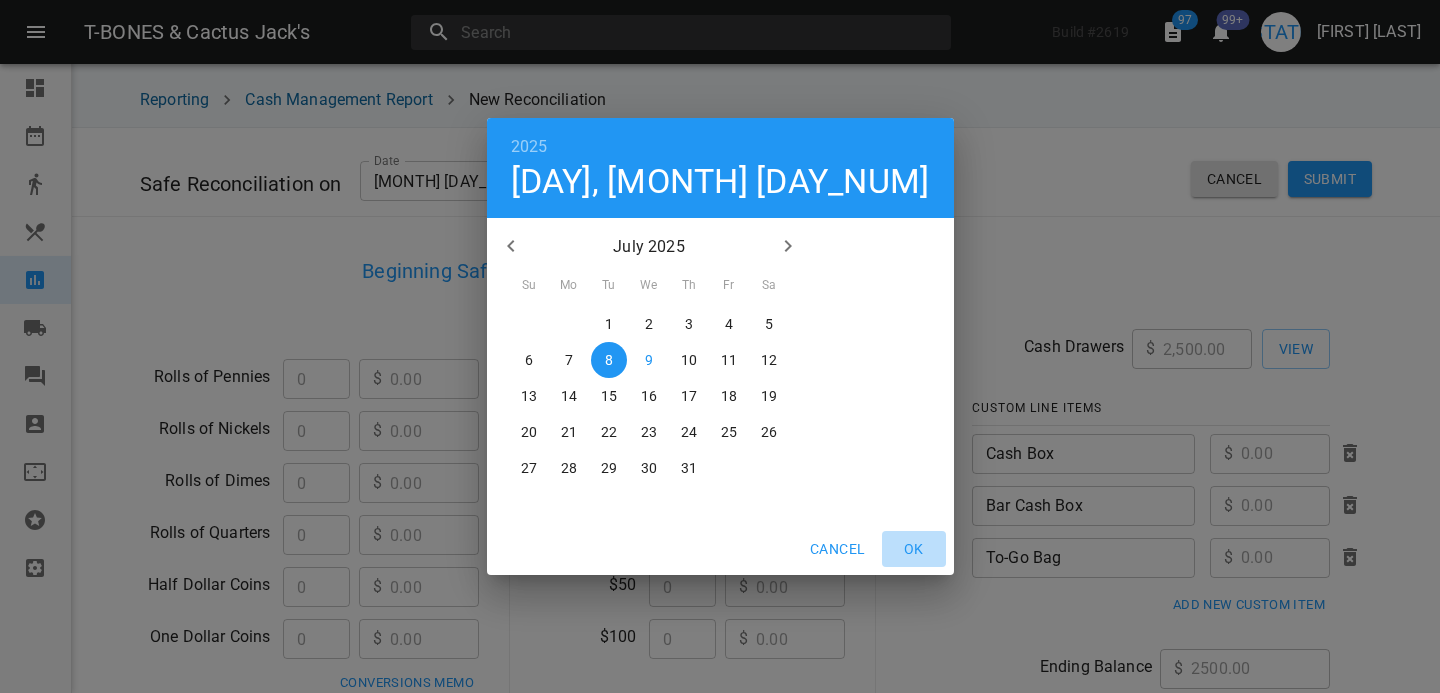 click on "OK" at bounding box center (837, 549) 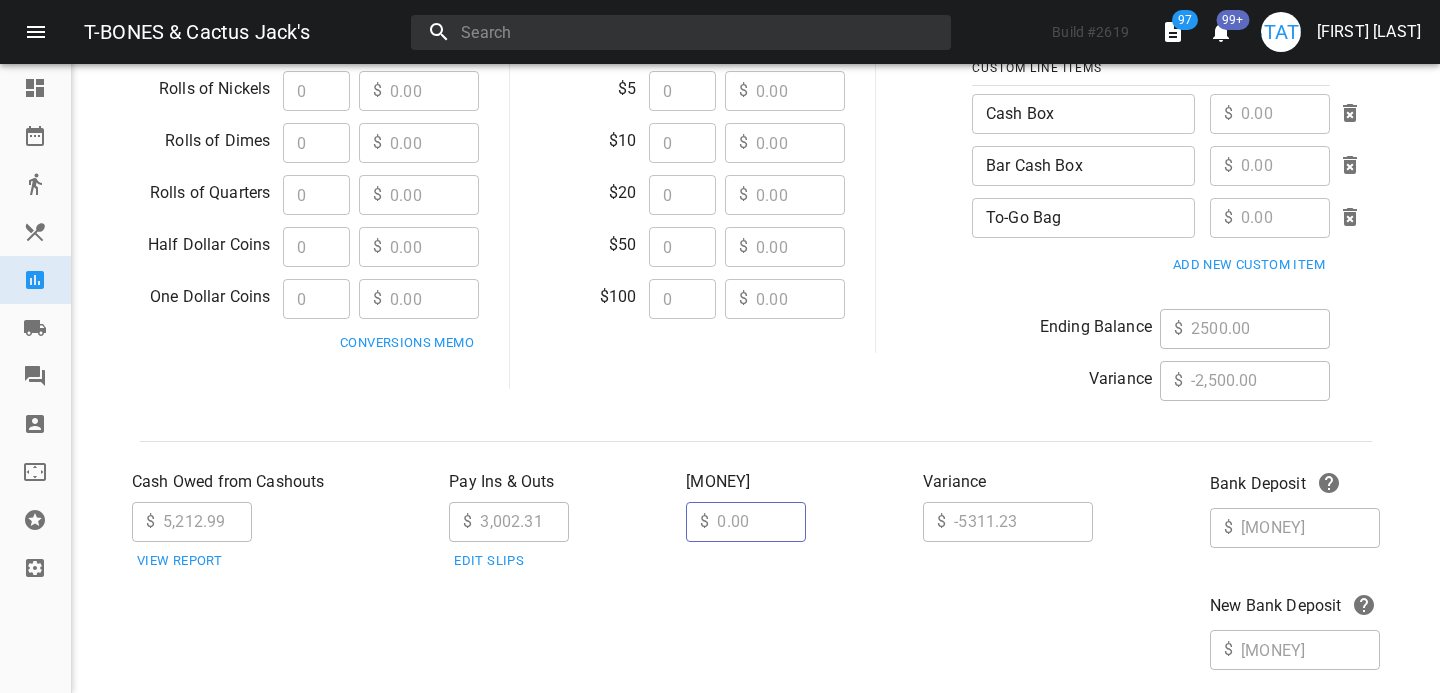 scroll, scrollTop: 467, scrollLeft: 0, axis: vertical 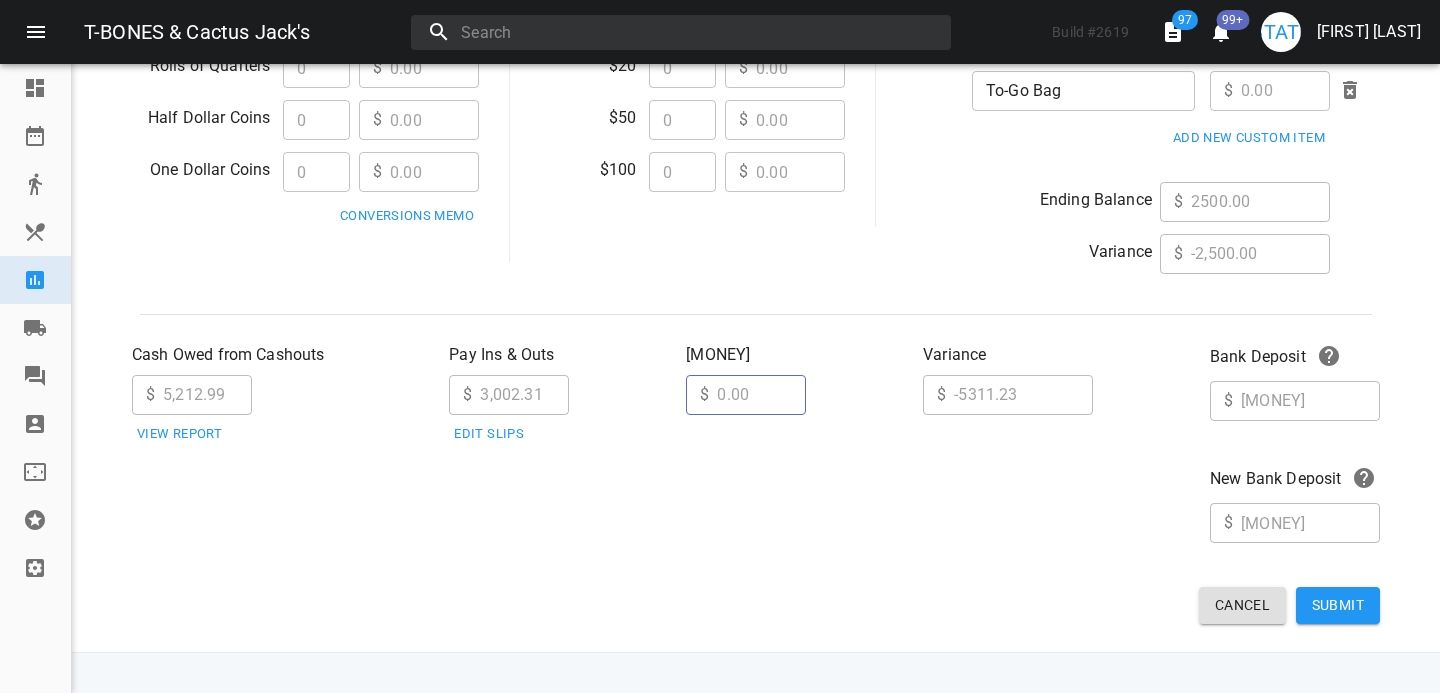 click on "View Report" at bounding box center [179, 434] 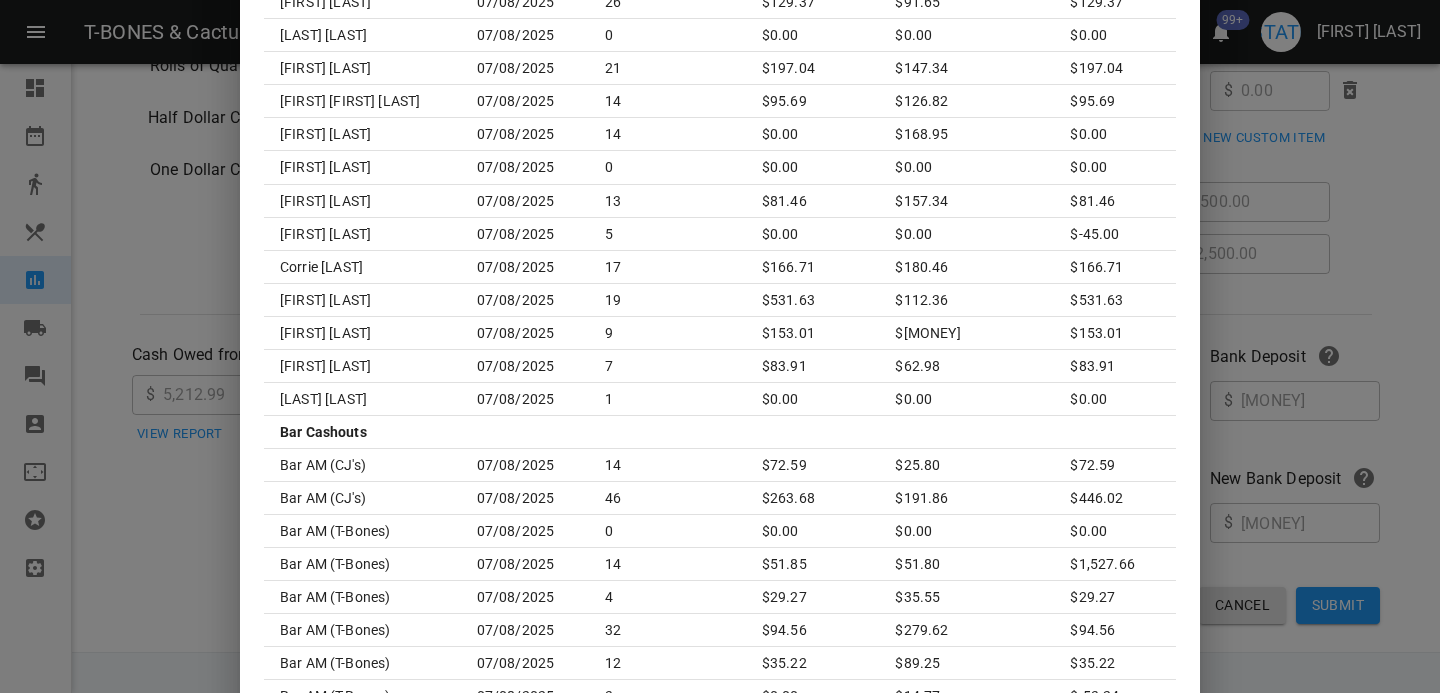 scroll, scrollTop: 1271, scrollLeft: 0, axis: vertical 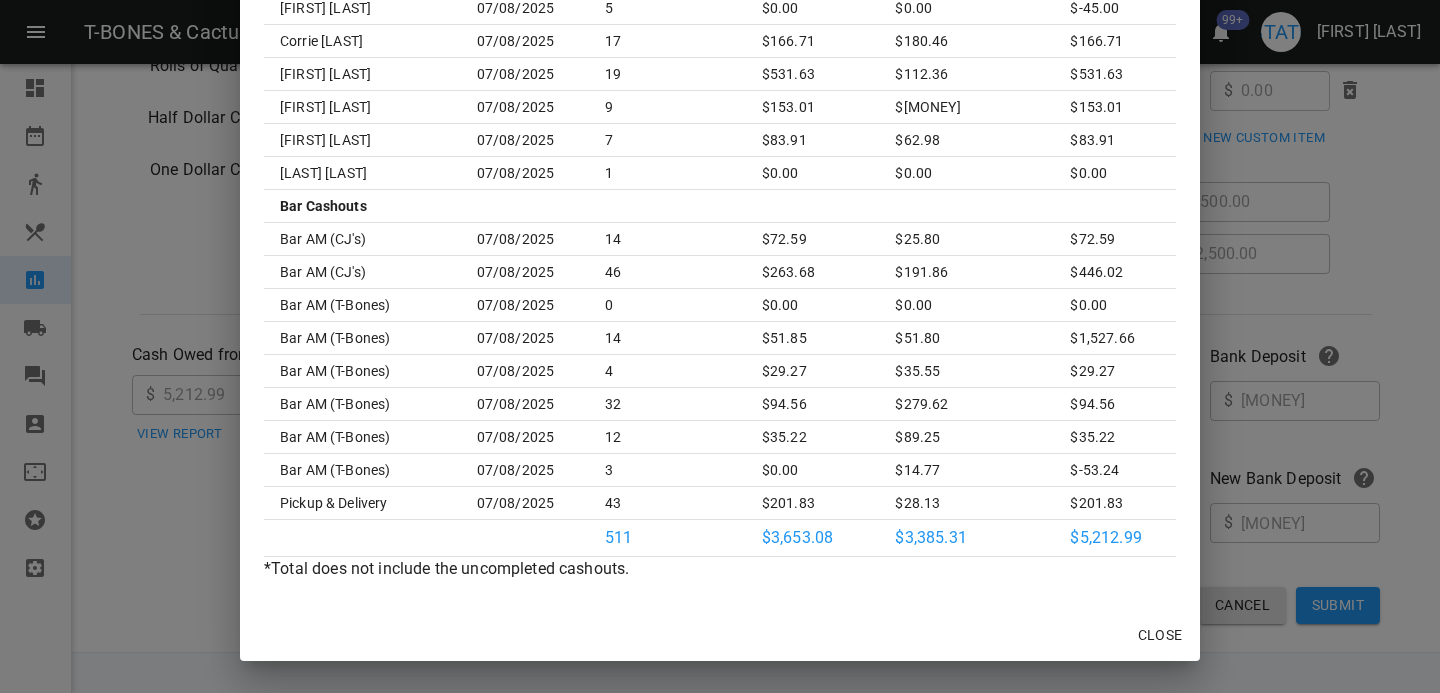 click on "Close" at bounding box center (720, 635) 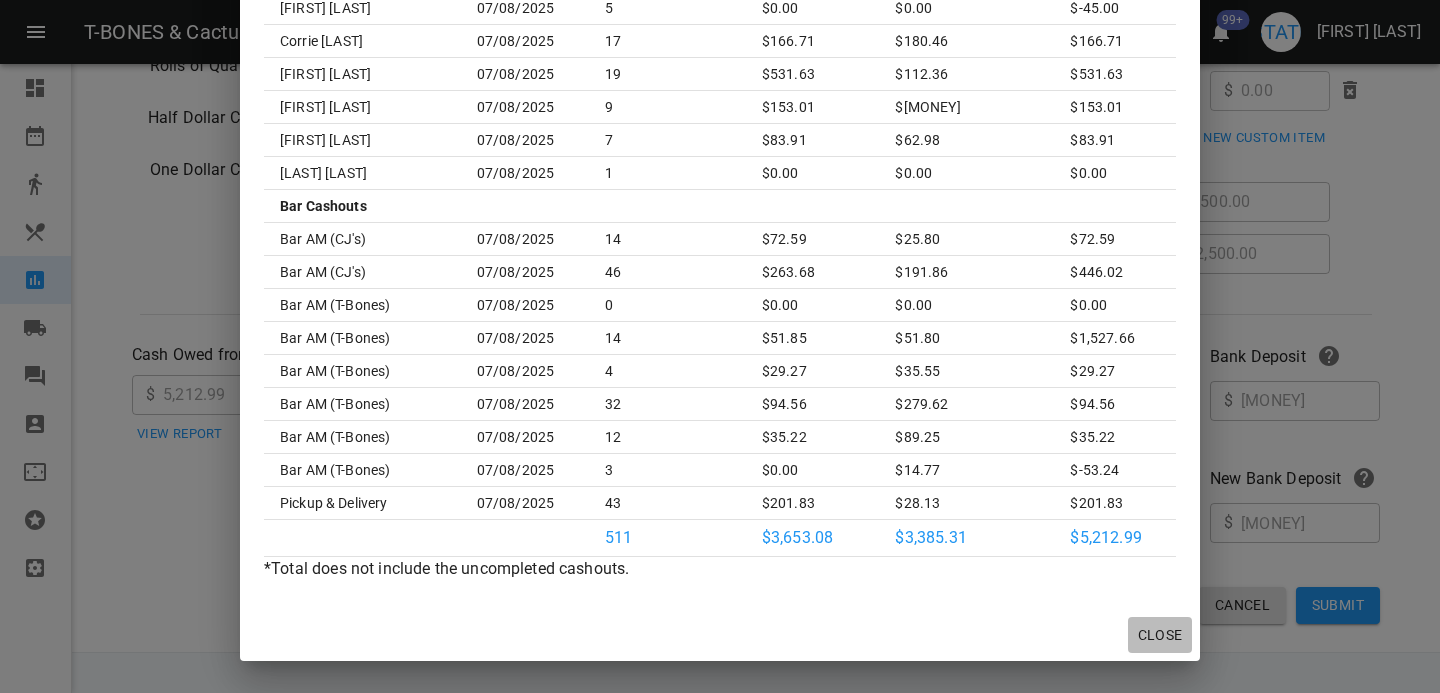 click on "Close" at bounding box center [1160, 635] 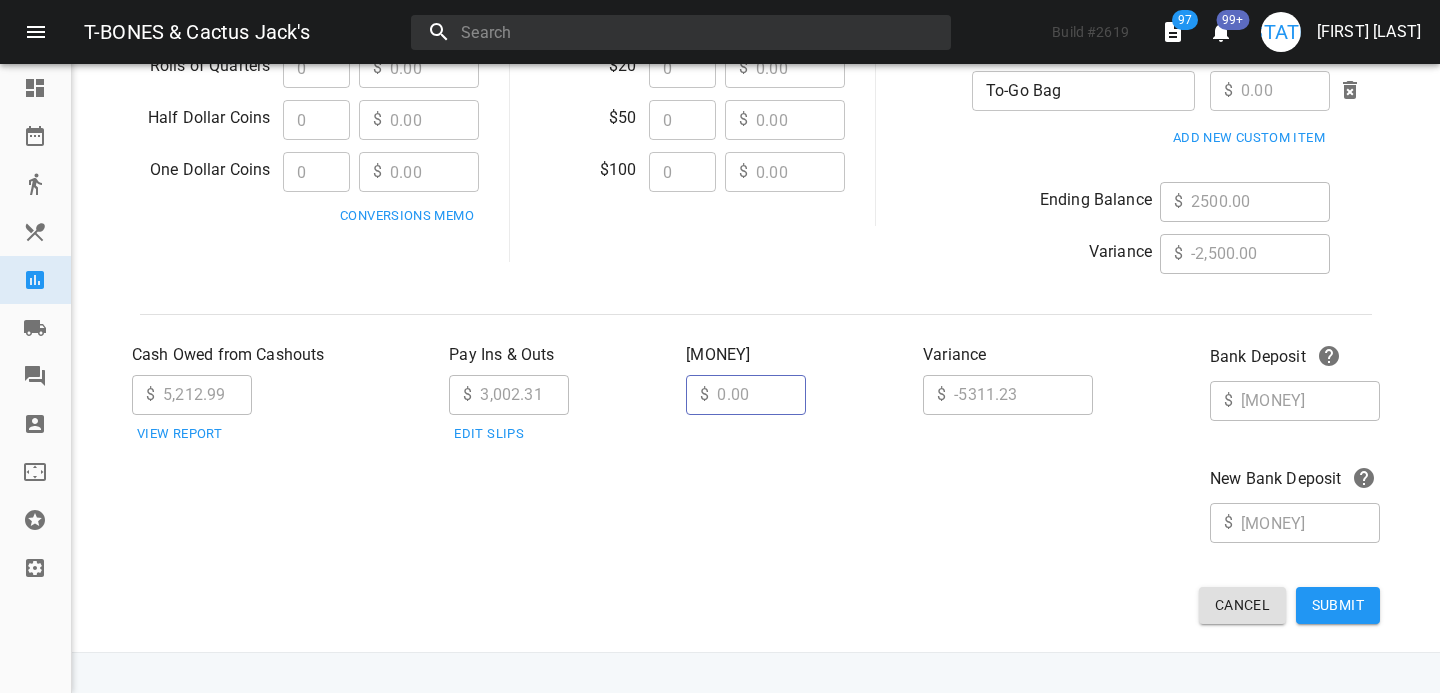 click on "View Report" at bounding box center [179, 434] 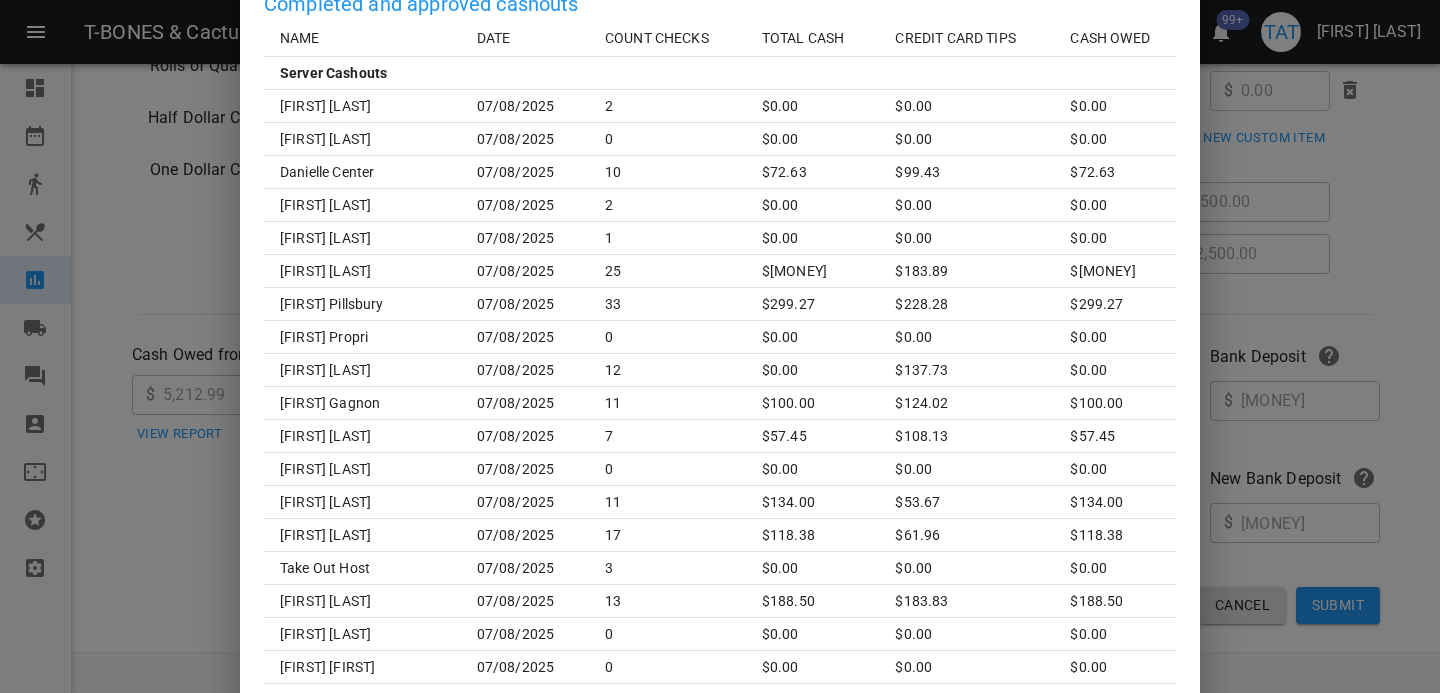 scroll, scrollTop: 132, scrollLeft: 0, axis: vertical 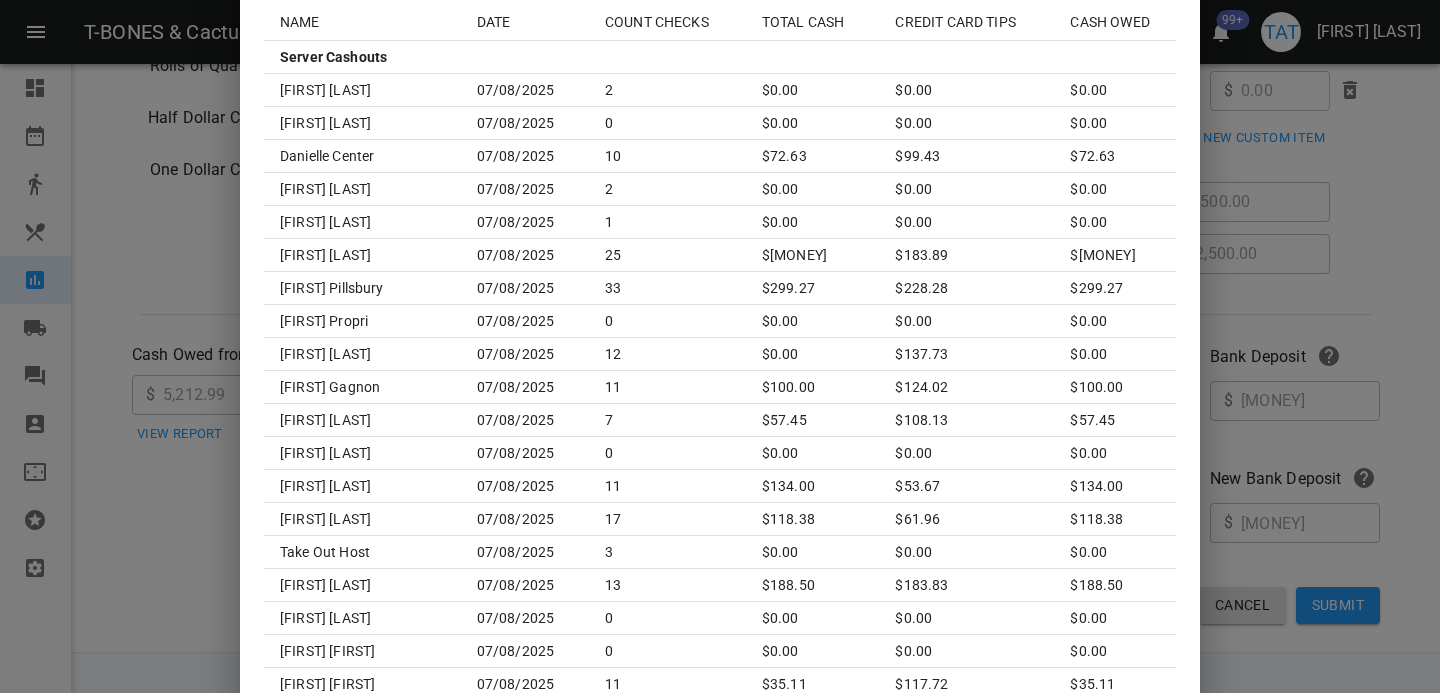 click on "NAME" at bounding box center [362, 22] 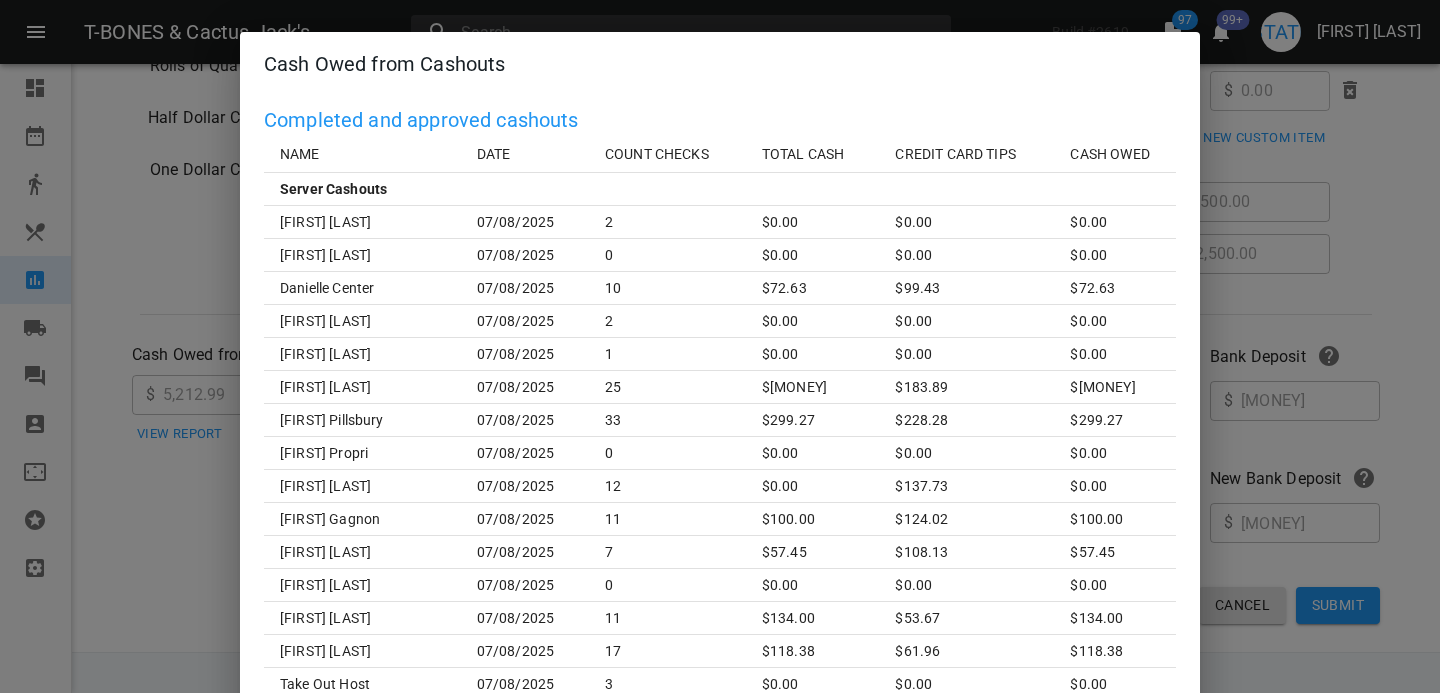 scroll, scrollTop: 467, scrollLeft: 0, axis: vertical 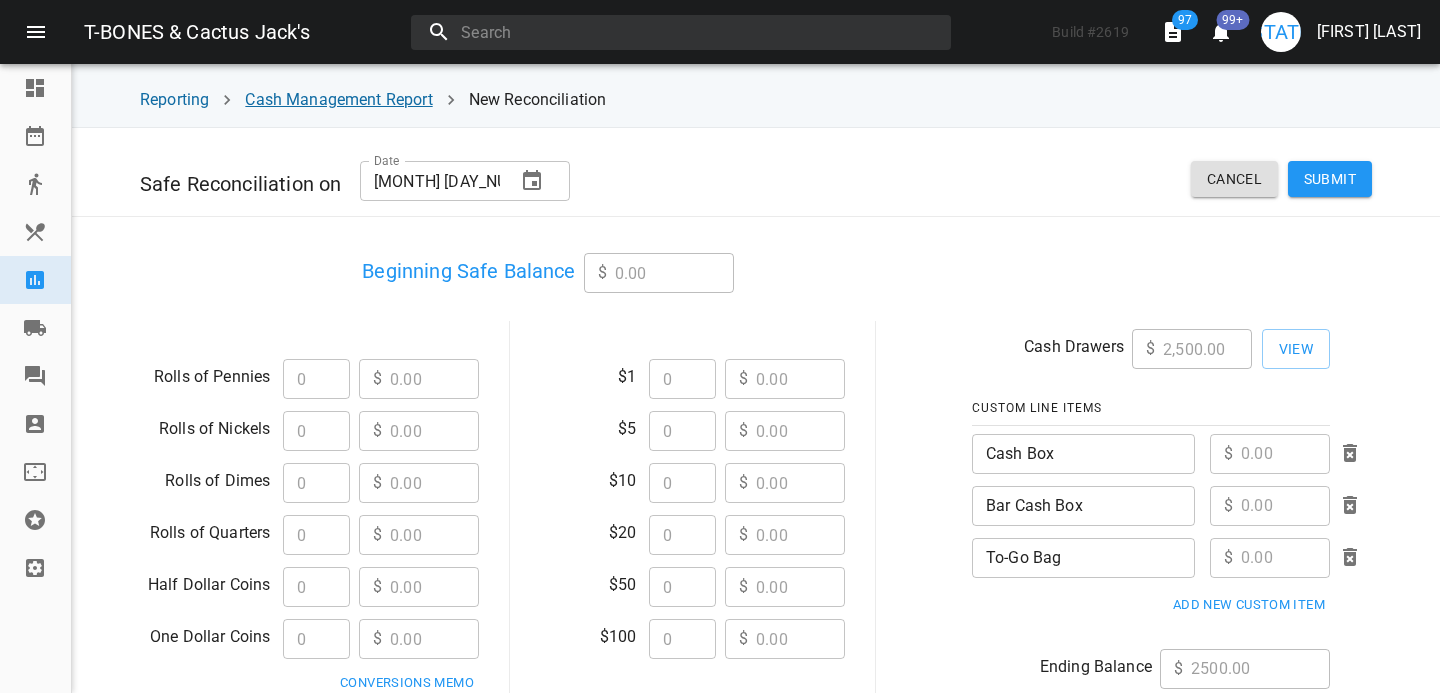 click on "Cash Management Report" at bounding box center [338, 99] 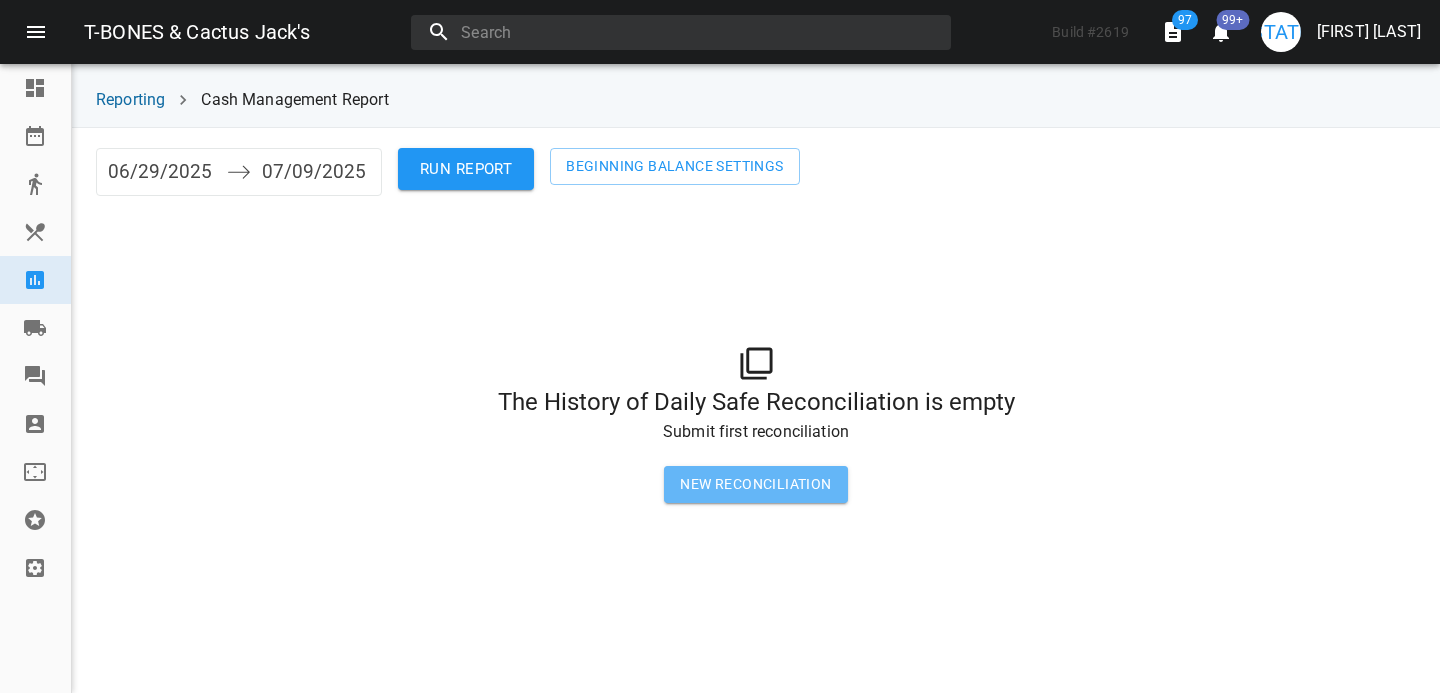 click on "New Reconciliation" at bounding box center [755, 484] 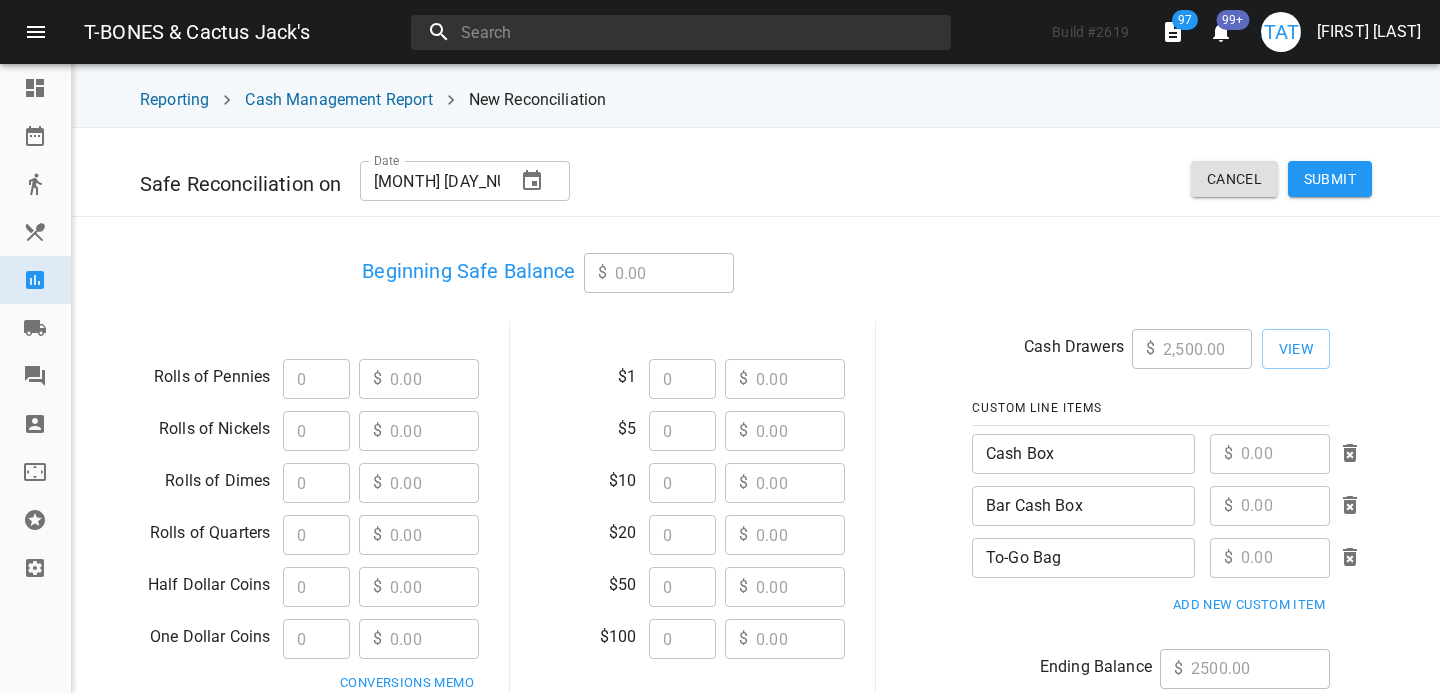 click at bounding box center [532, 181] 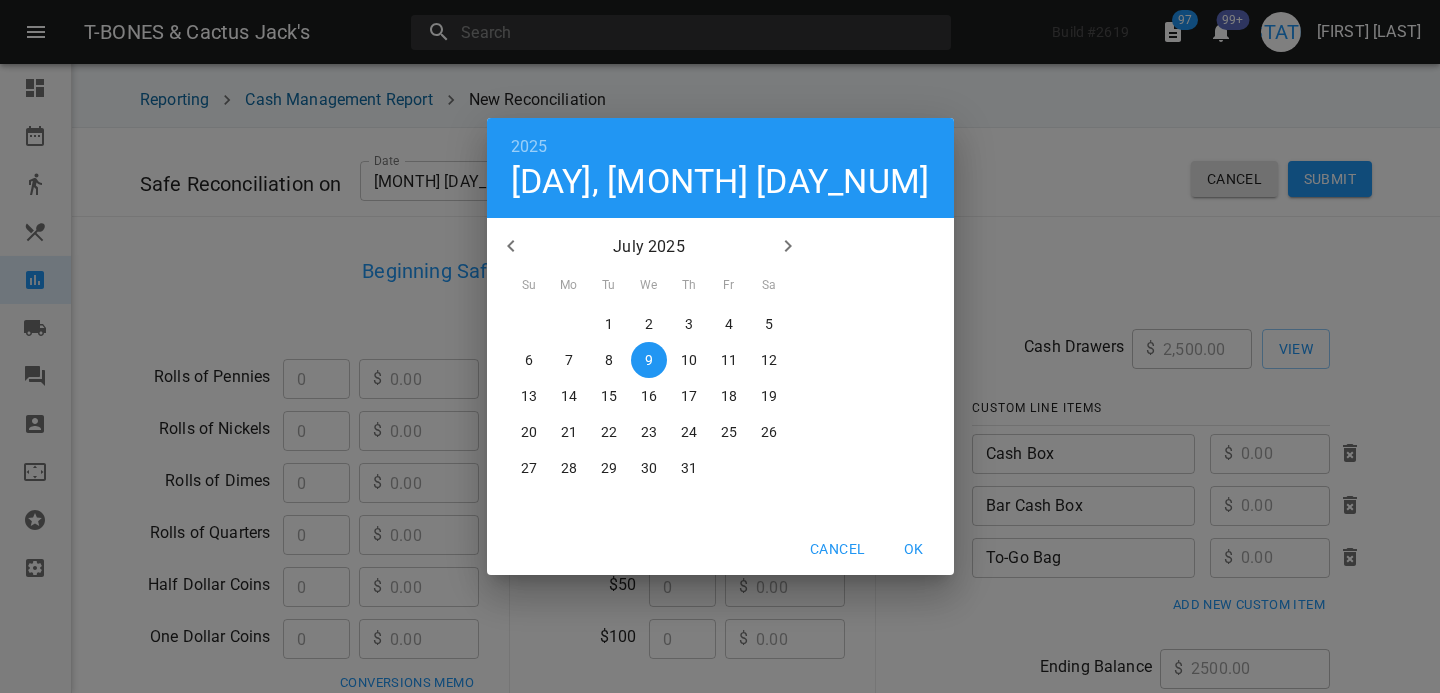 click on "8" at bounding box center (529, 324) 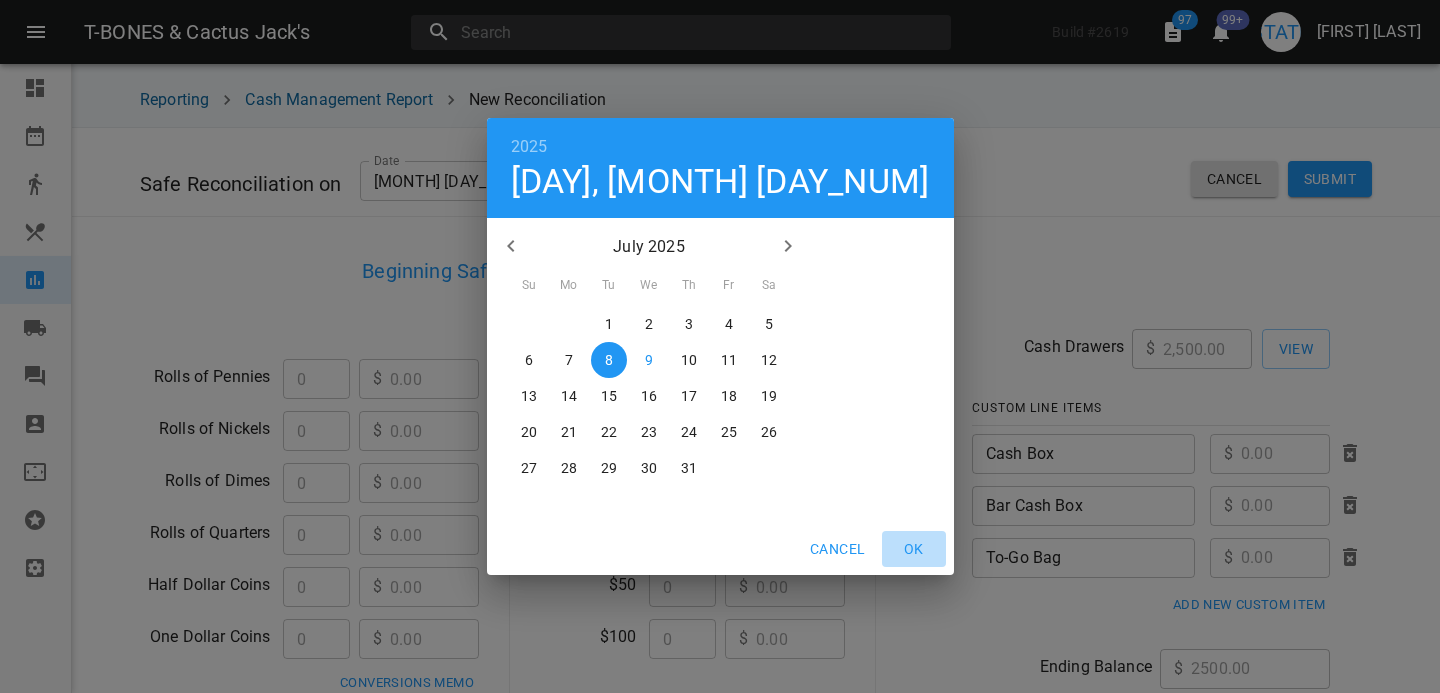 click on "OK" at bounding box center (837, 549) 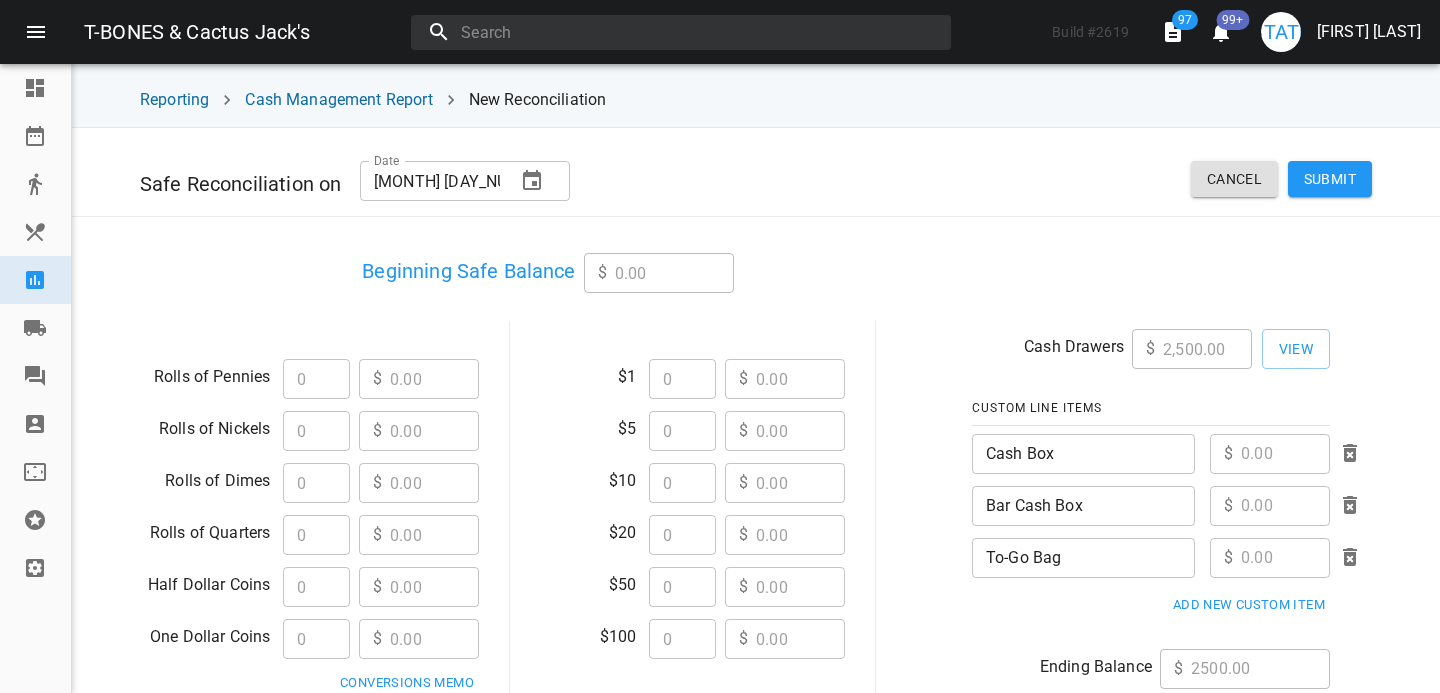 click at bounding box center [532, 181] 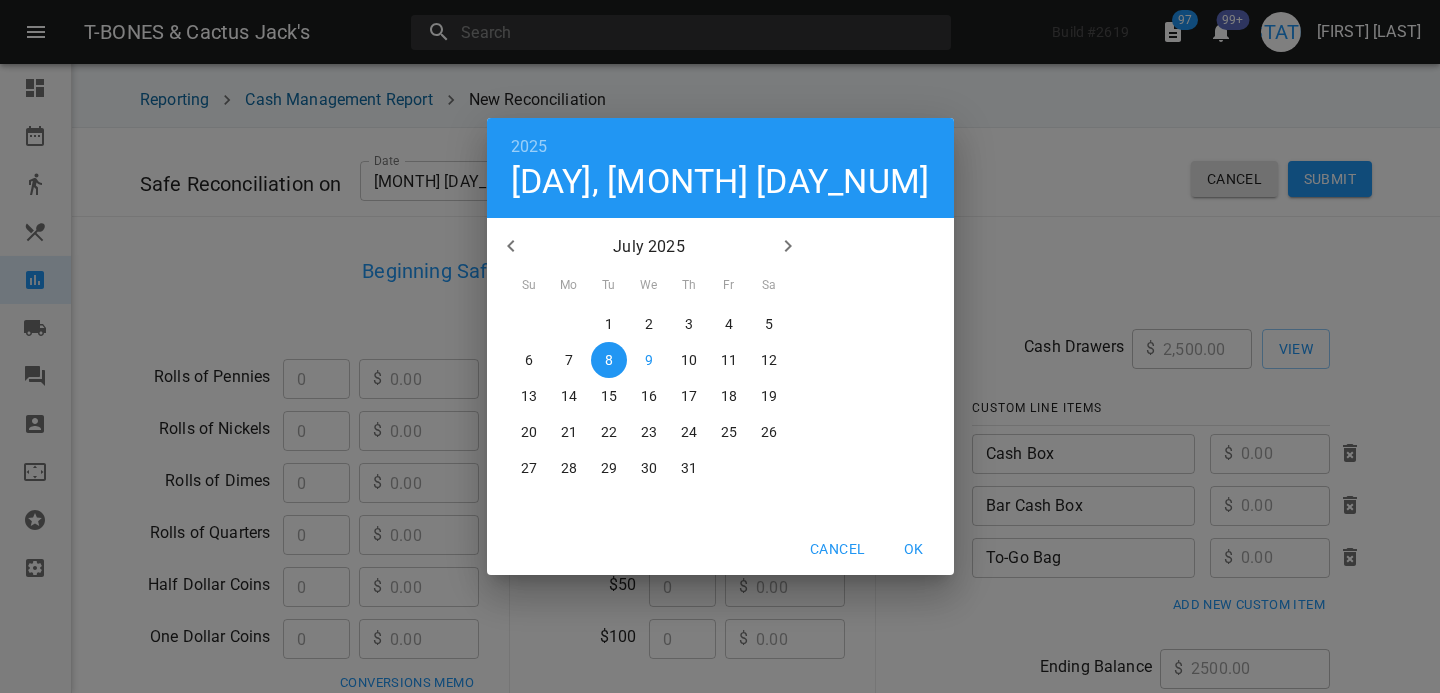 click on "9" at bounding box center [649, 360] 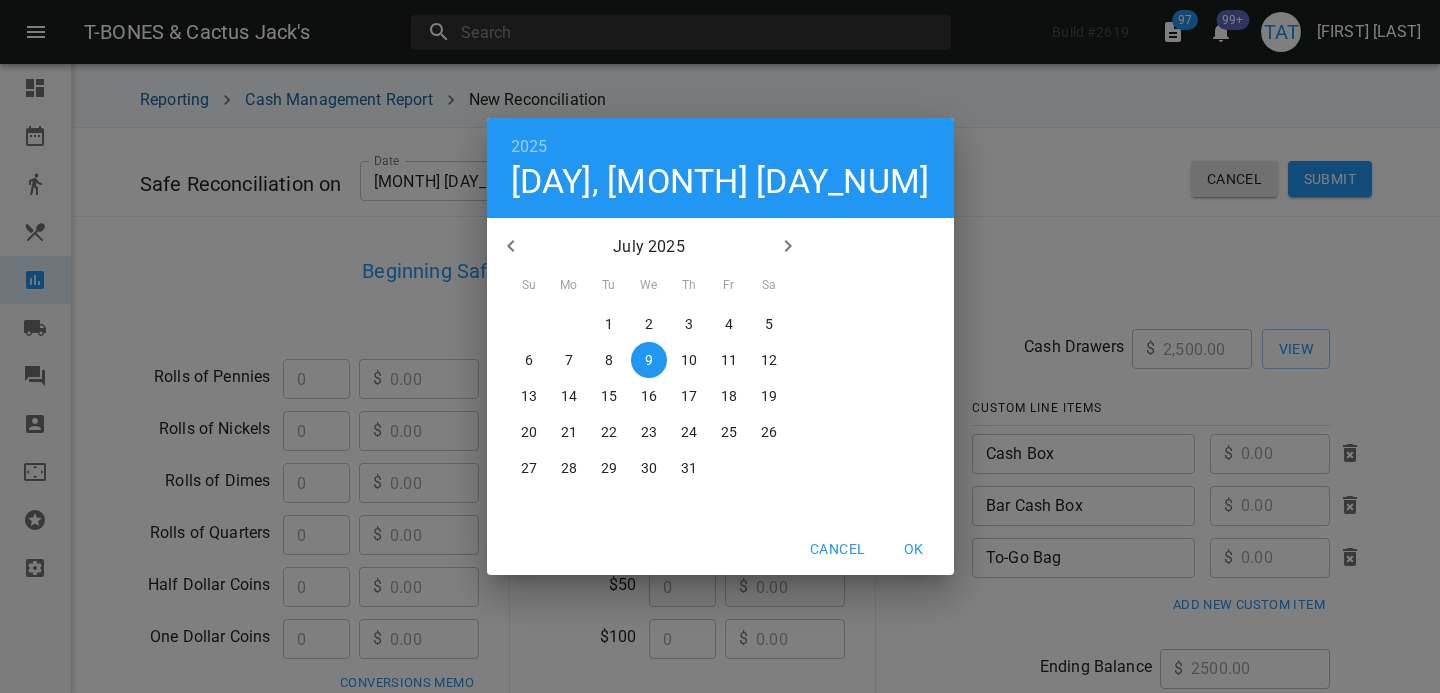 click on "OK" at bounding box center (837, 549) 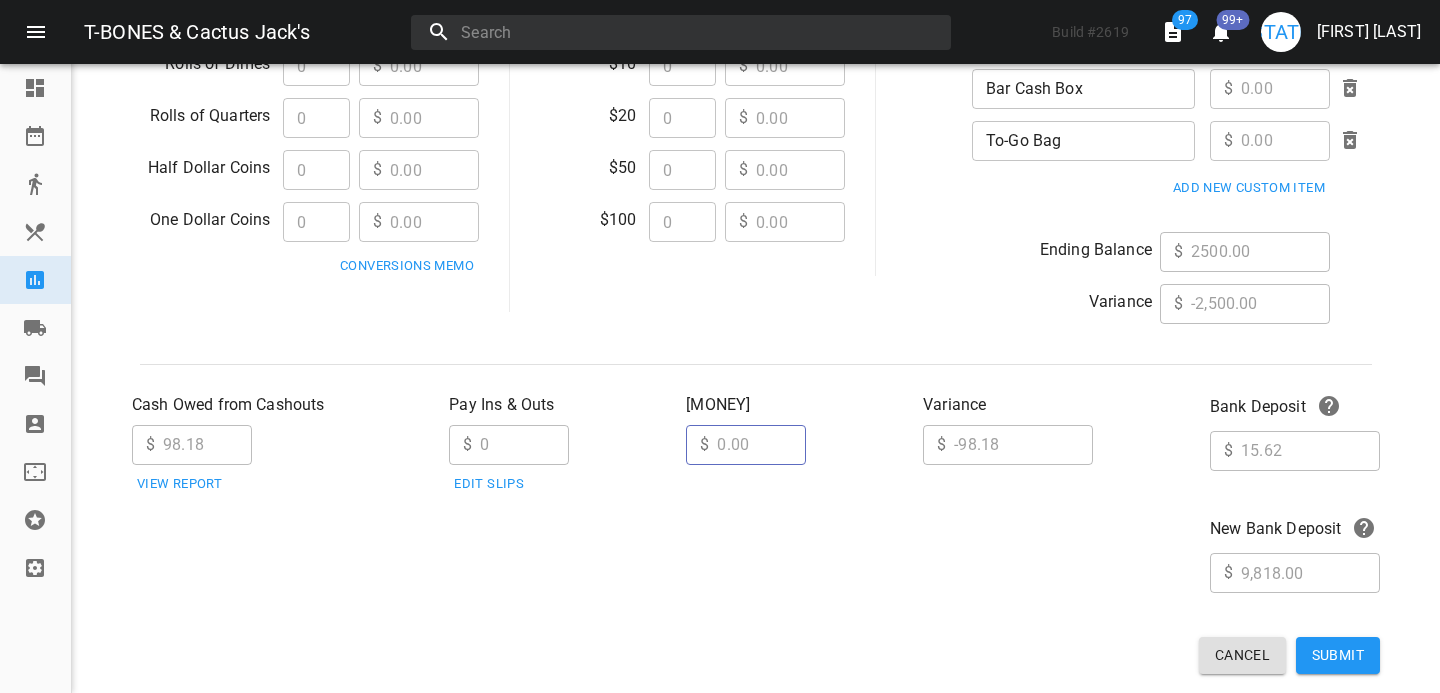 scroll, scrollTop: 467, scrollLeft: 0, axis: vertical 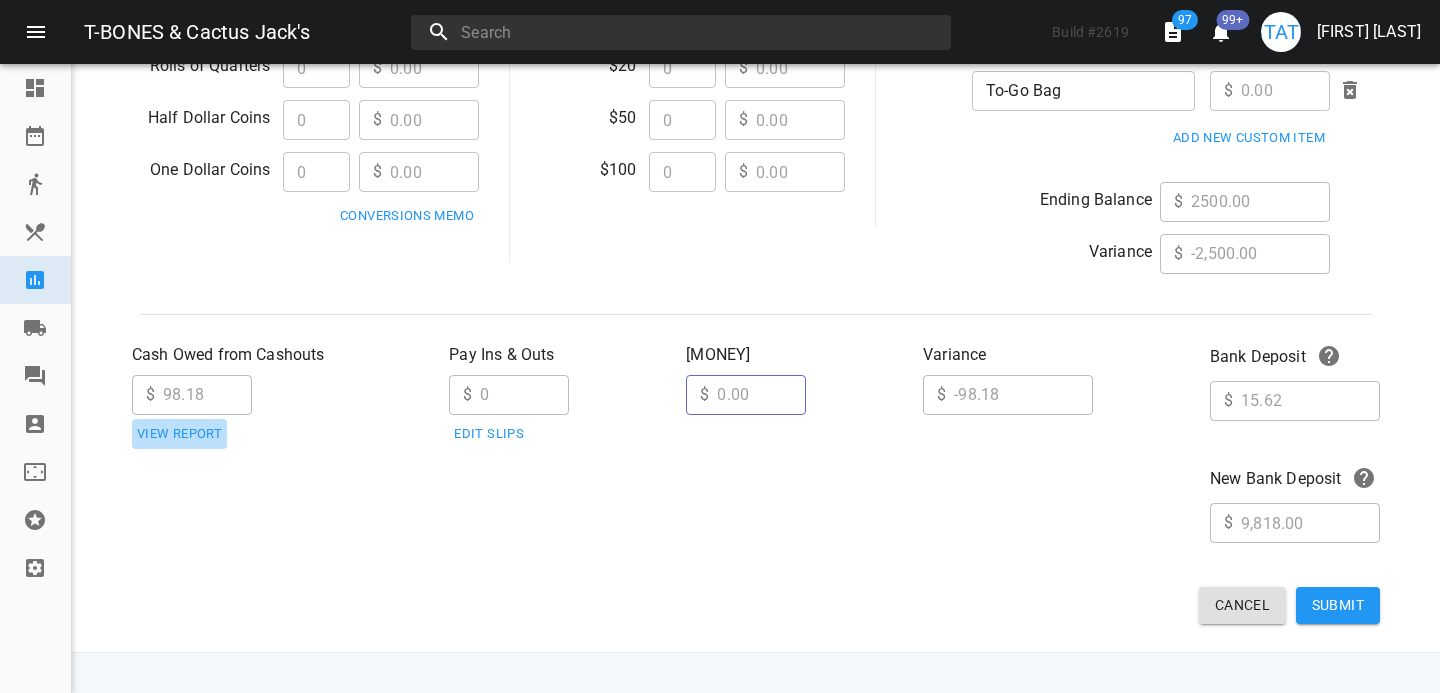 click on "View Report" at bounding box center (179, 434) 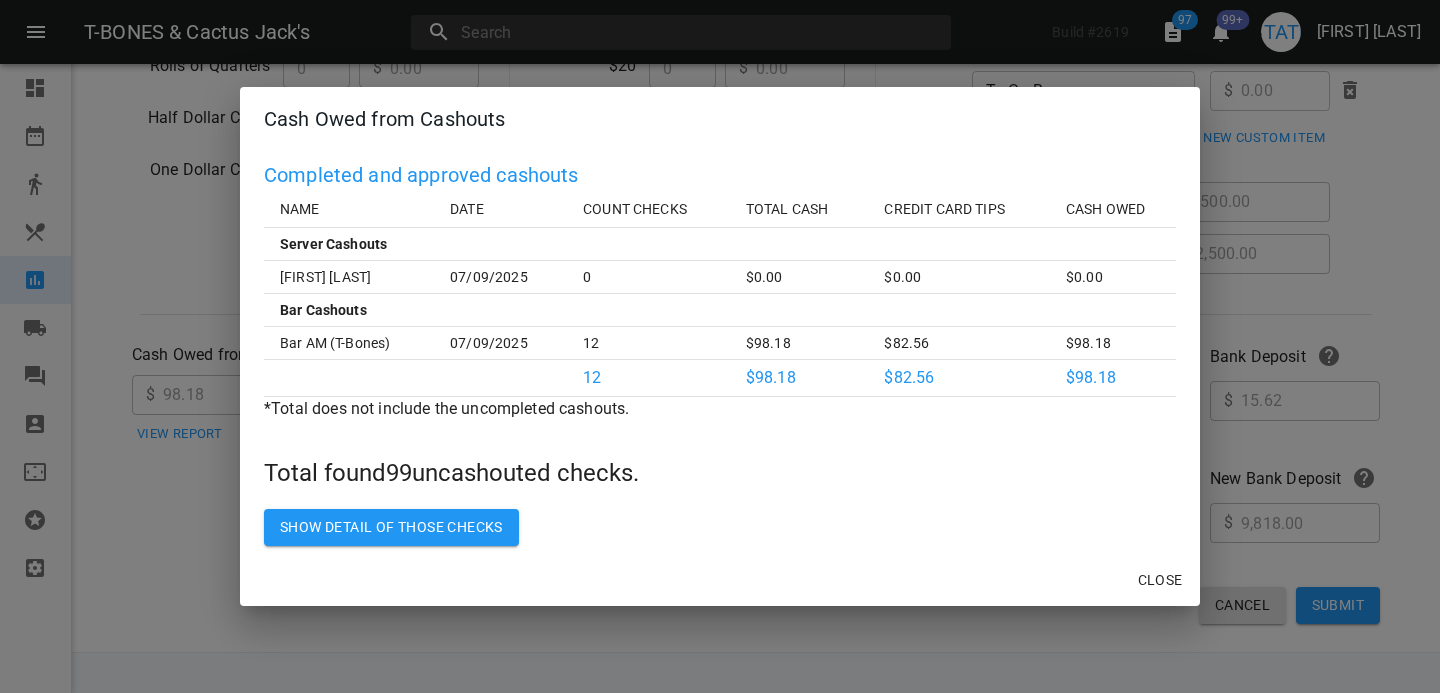 click on "Close" at bounding box center [1160, 580] 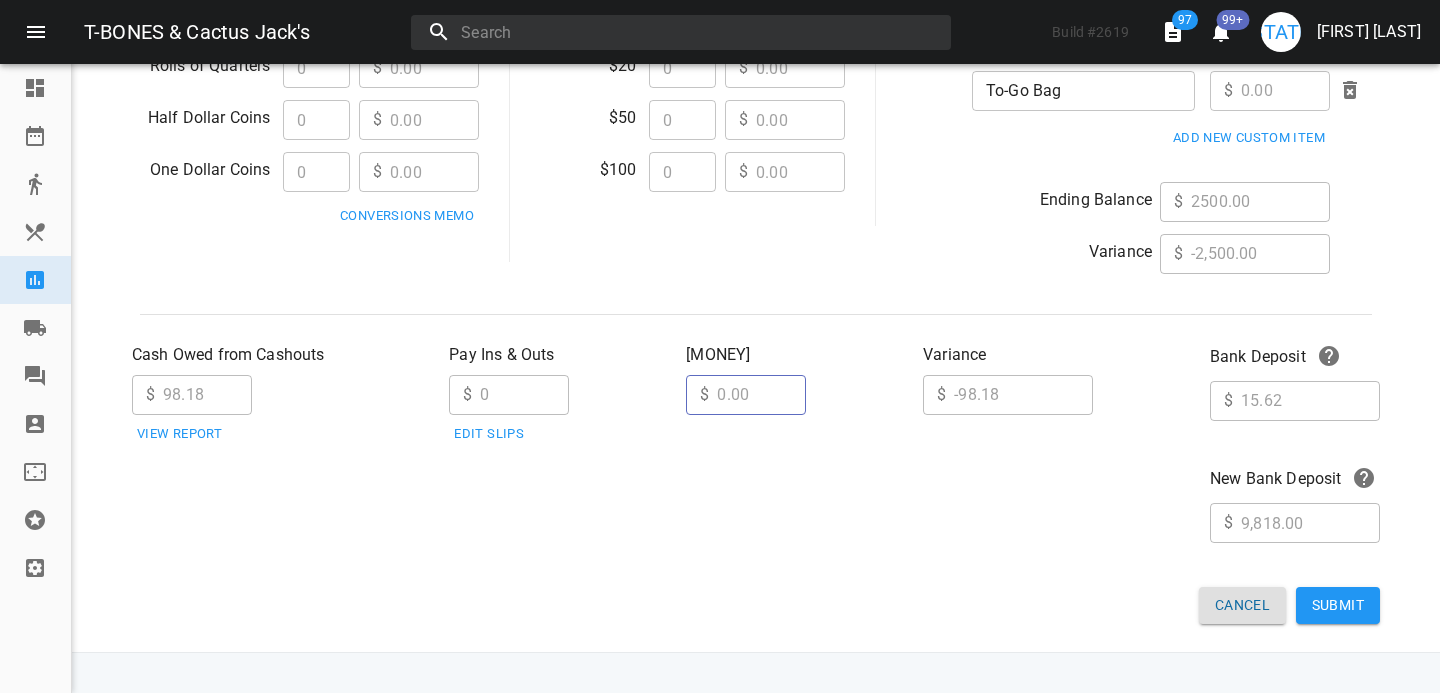 click on "Cancel" at bounding box center (1242, 605) 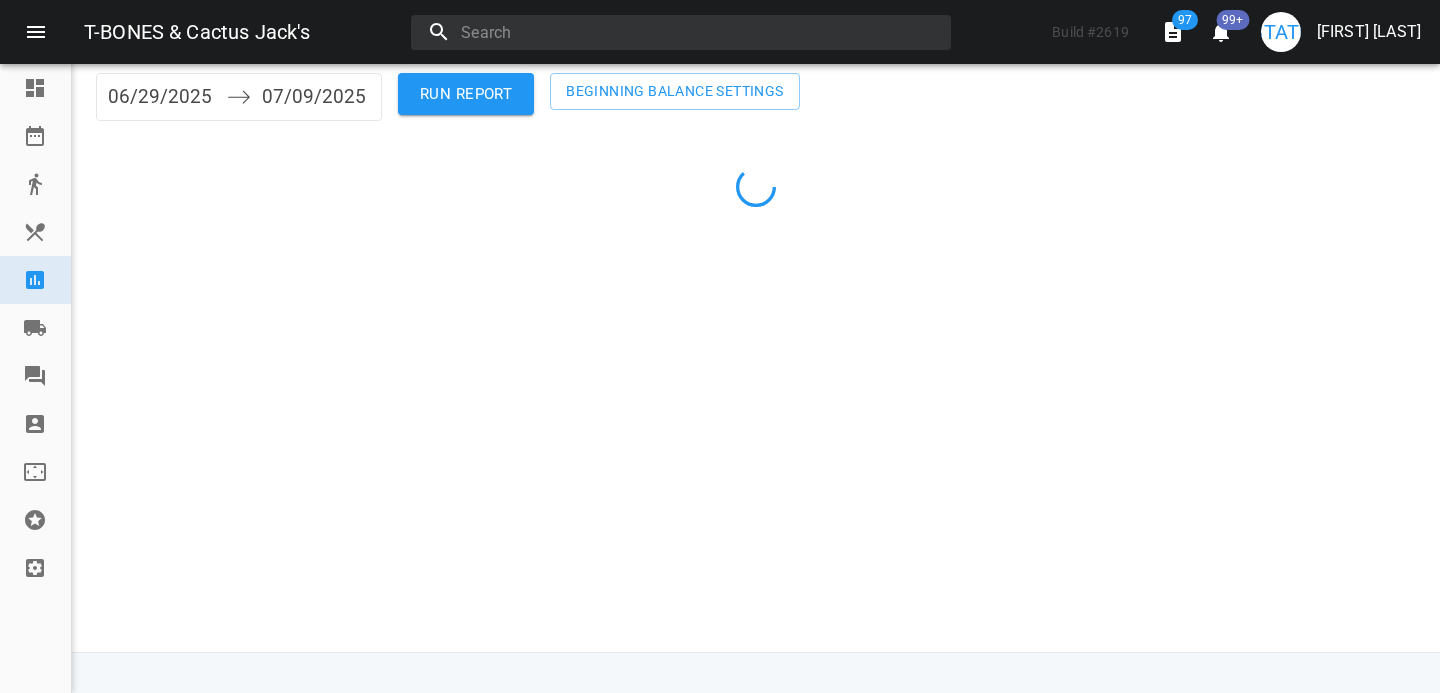 scroll, scrollTop: 75, scrollLeft: 0, axis: vertical 